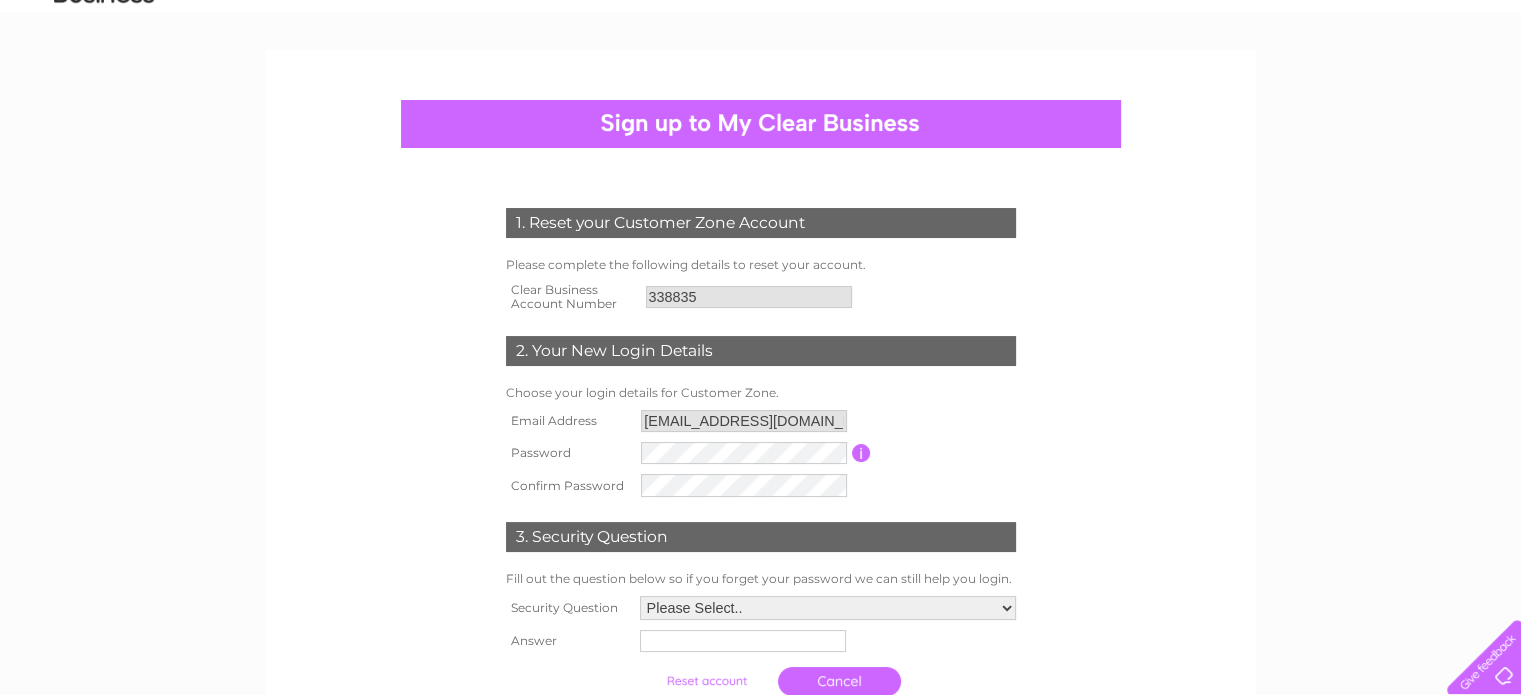 scroll, scrollTop: 200, scrollLeft: 0, axis: vertical 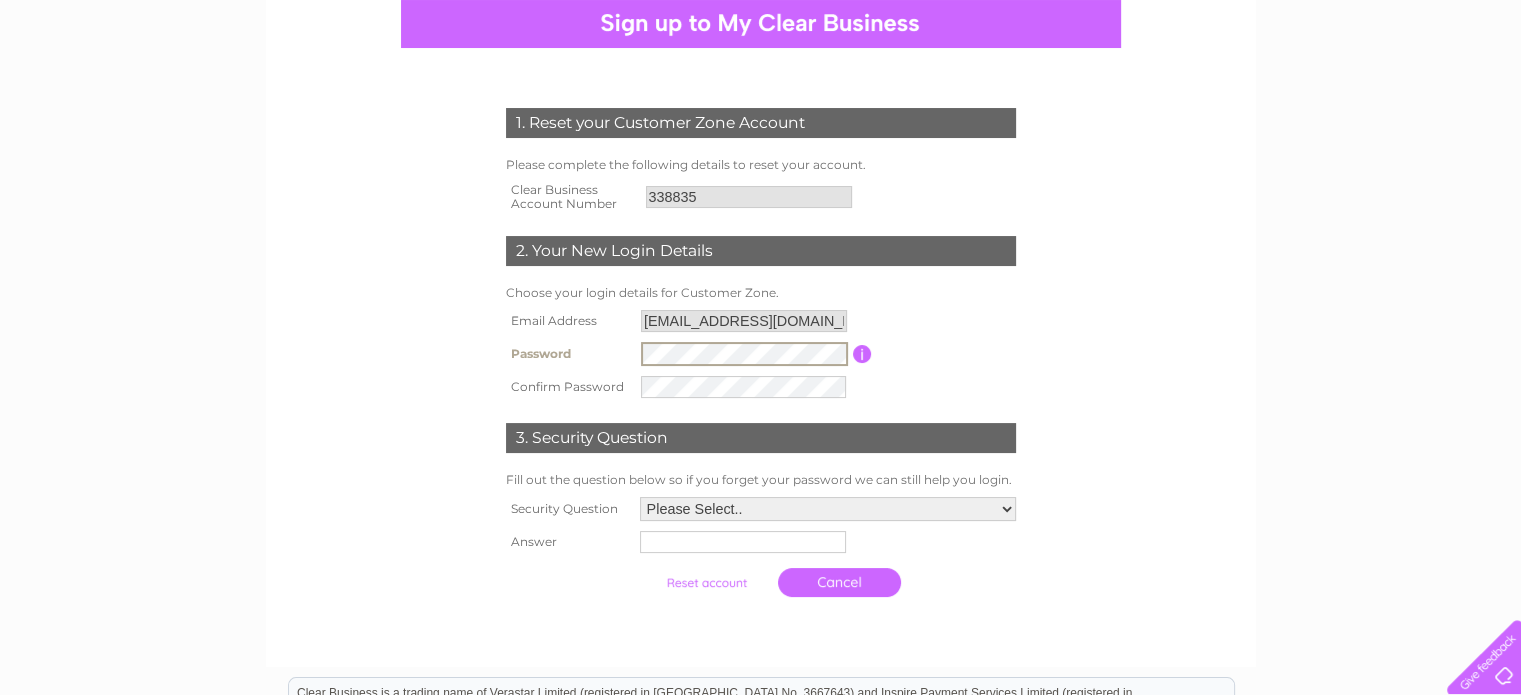 click on "1. Reset your Customer Zone Account
Please complete the following details to reset your account.
Clear Business Account Number
338835
2. Your New Login Details" at bounding box center (760, 479) 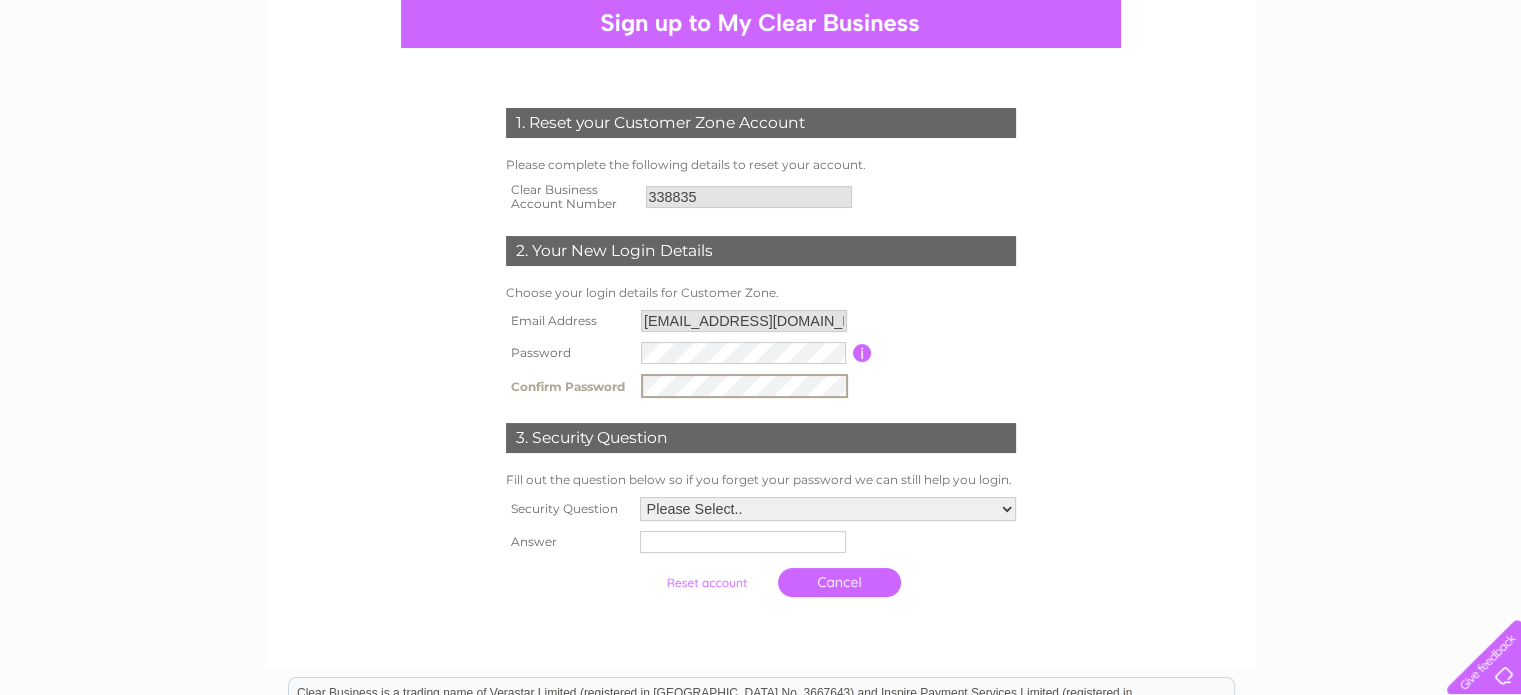 click on "1. Reset your Customer Zone Account
Please complete the following details to reset your account.
Clear Business Account Number
338835
2. Your New Login Details
Choose your login details for Customer Zone." at bounding box center (760, 347) 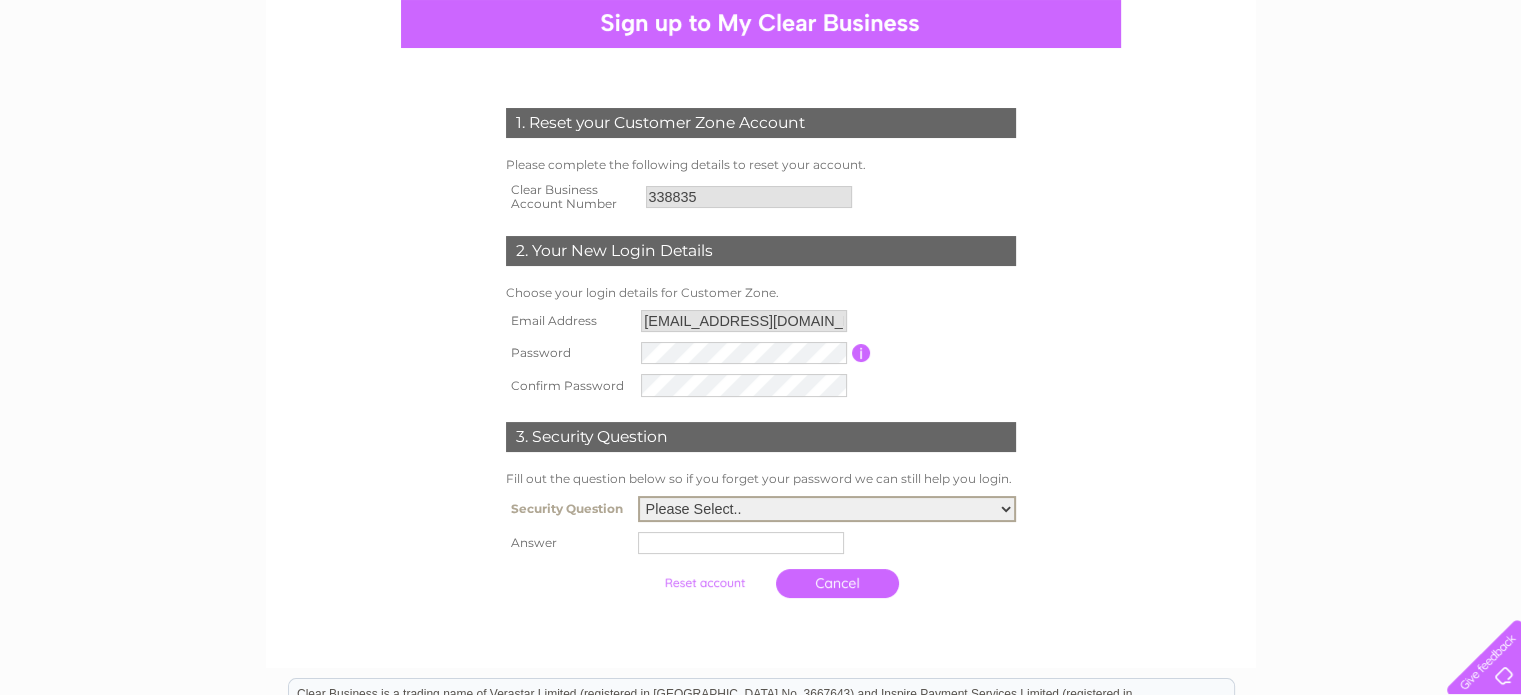 click on "Please Select..
In what town or city was your first job?
In what town or city did you meet your spouse/partner?
In what town or city did your mother and father meet?
What street did you live on as a child?
What was the name of your first pet?
Who was your childhood hero?" at bounding box center [827, 509] 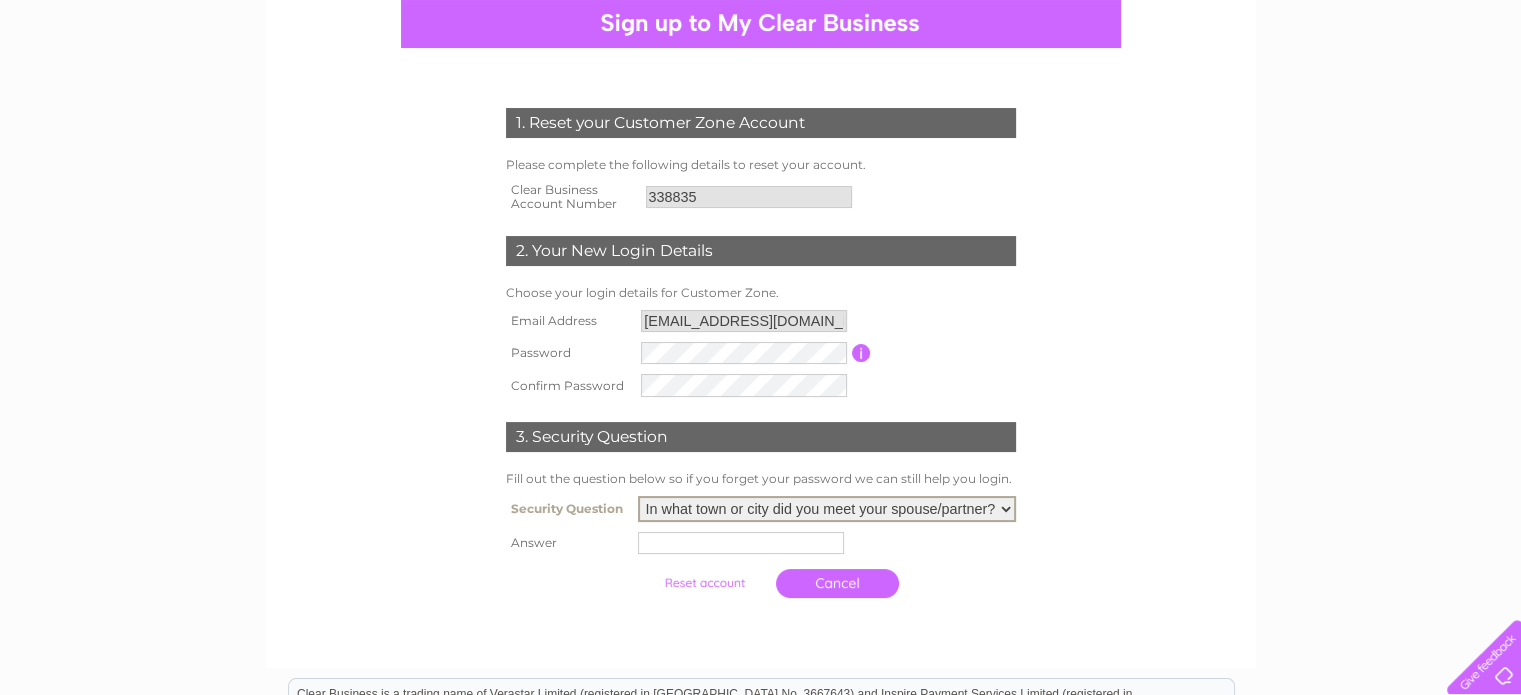click on "Please Select..
In what town or city was your first job?
In what town or city did you meet your spouse/partner?
In what town or city did your mother and father meet?
What street did you live on as a child?
What was the name of your first pet?
Who was your childhood hero?" at bounding box center (827, 509) 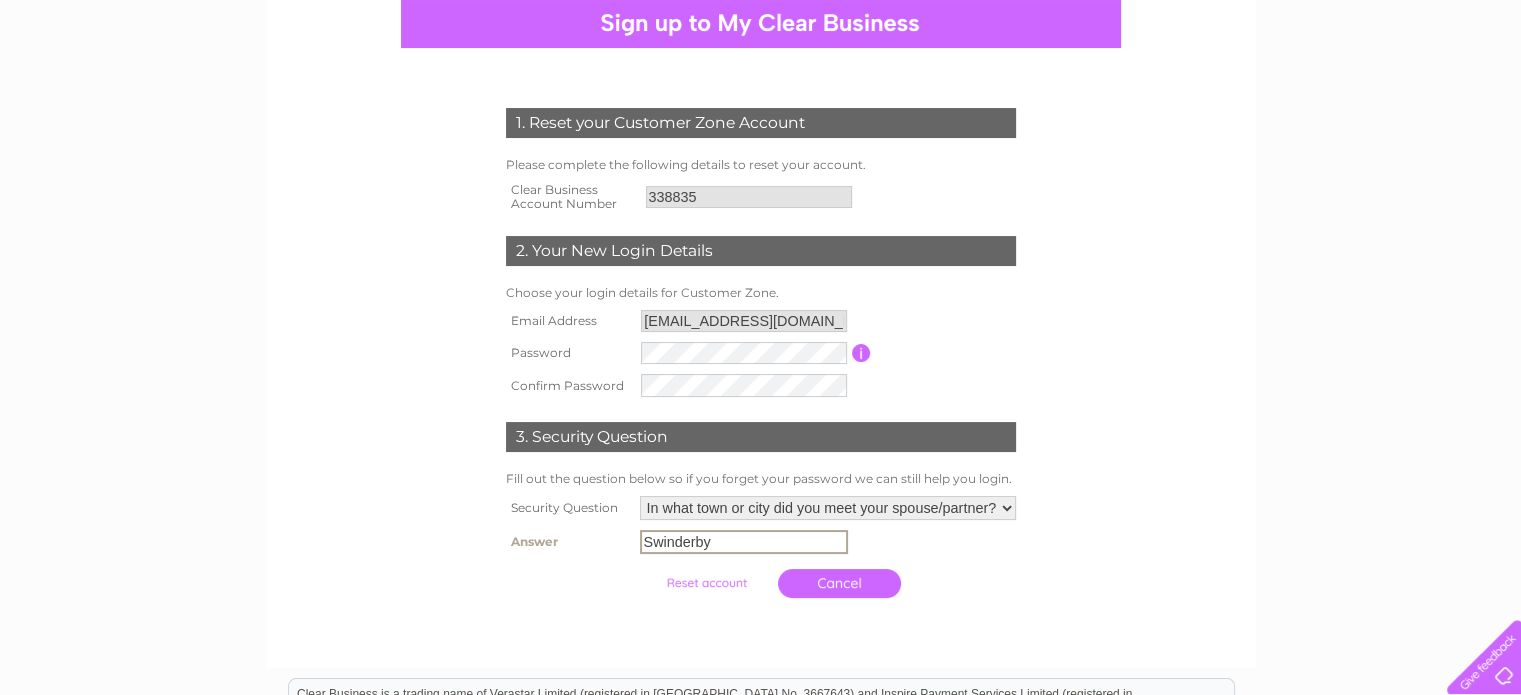 type on "Swinderby" 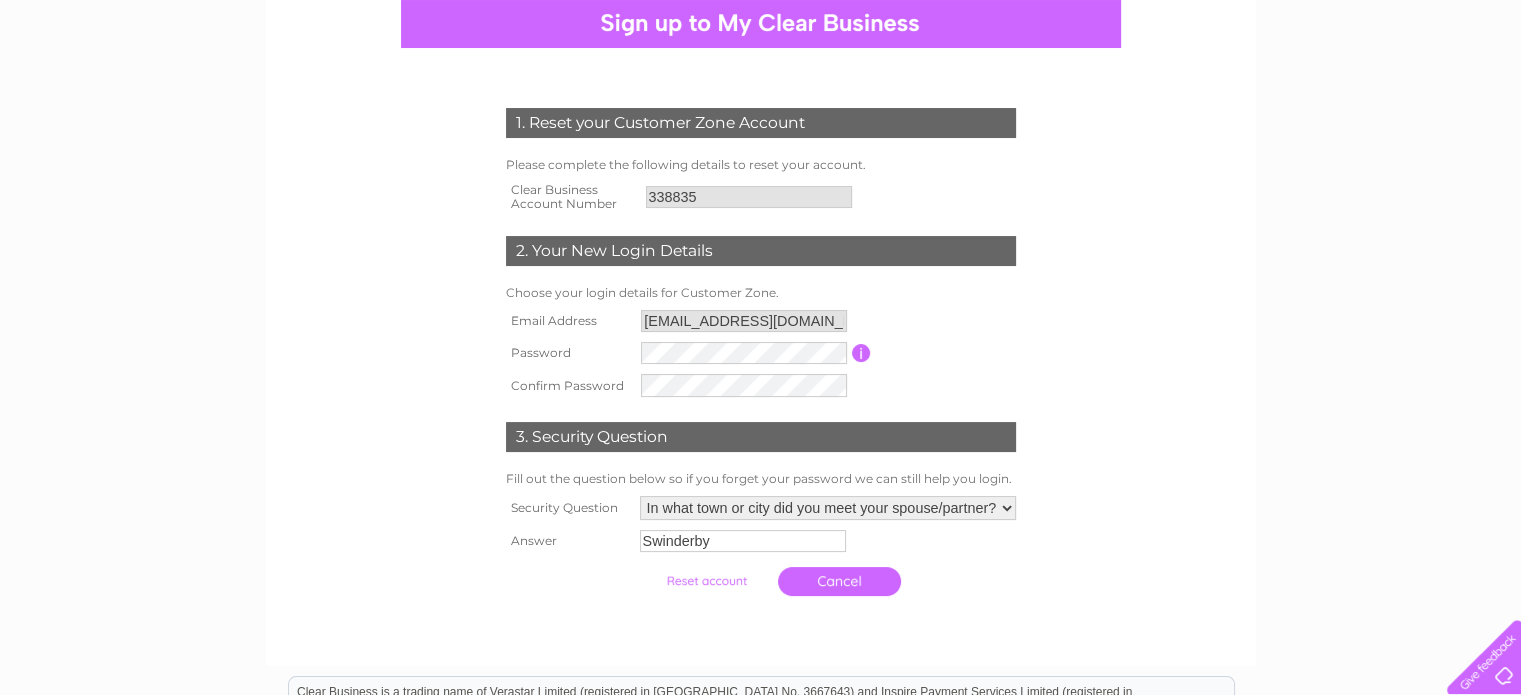 click at bounding box center (706, 581) 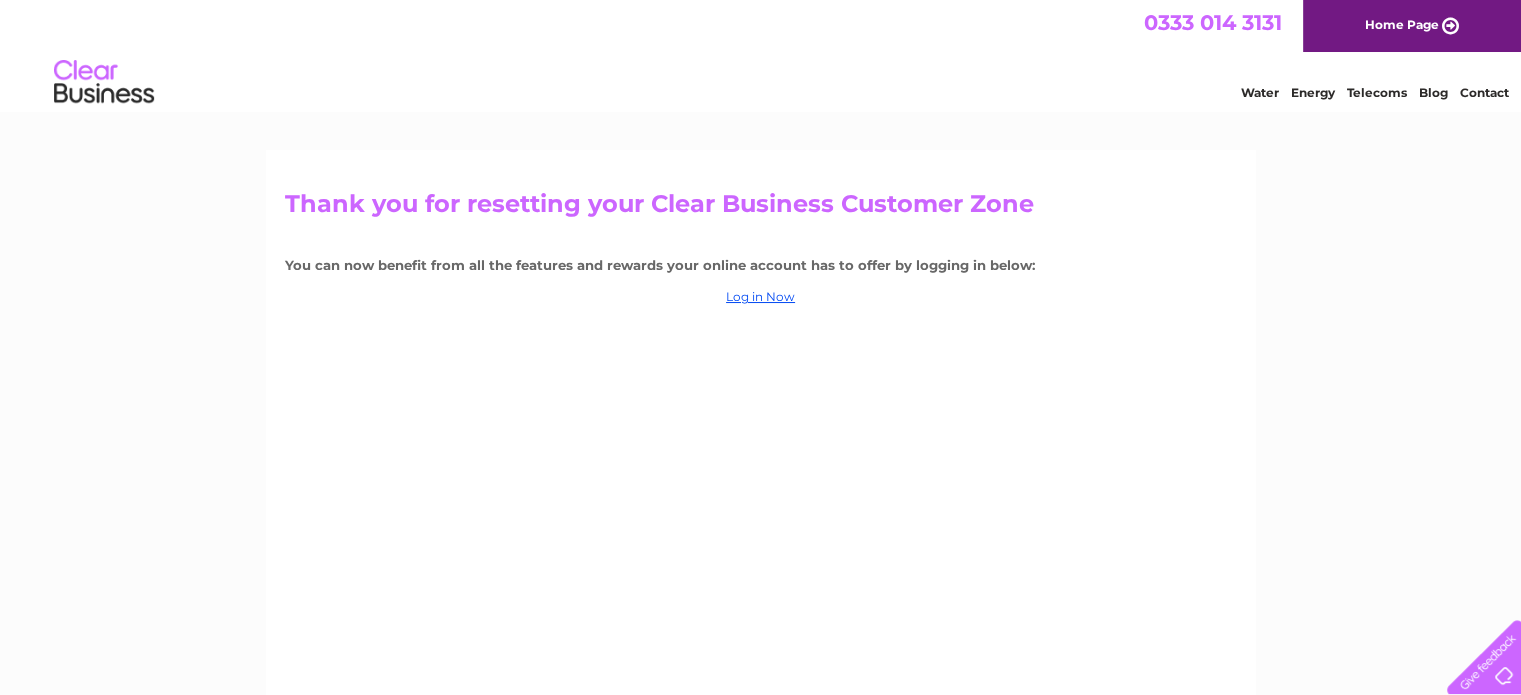 scroll, scrollTop: 0, scrollLeft: 0, axis: both 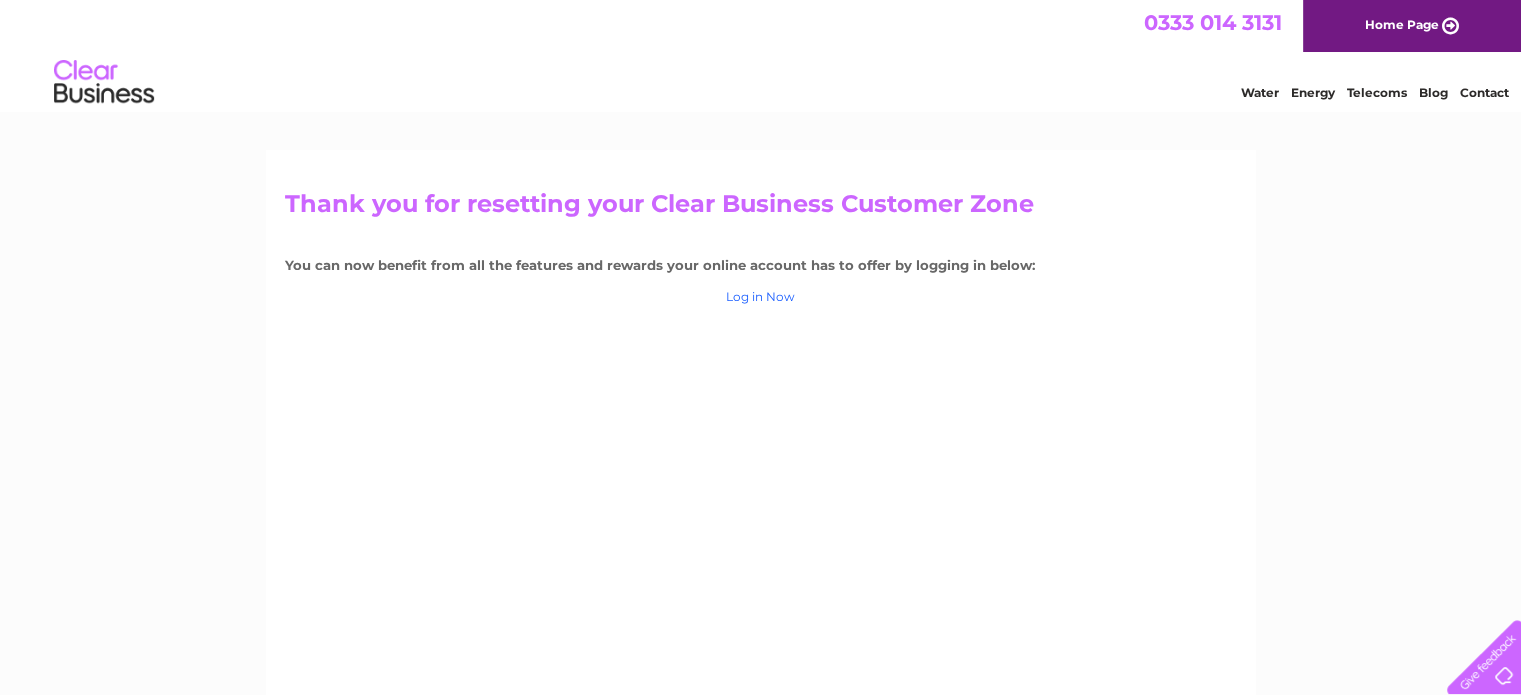 click on "Log in Now" at bounding box center (760, 296) 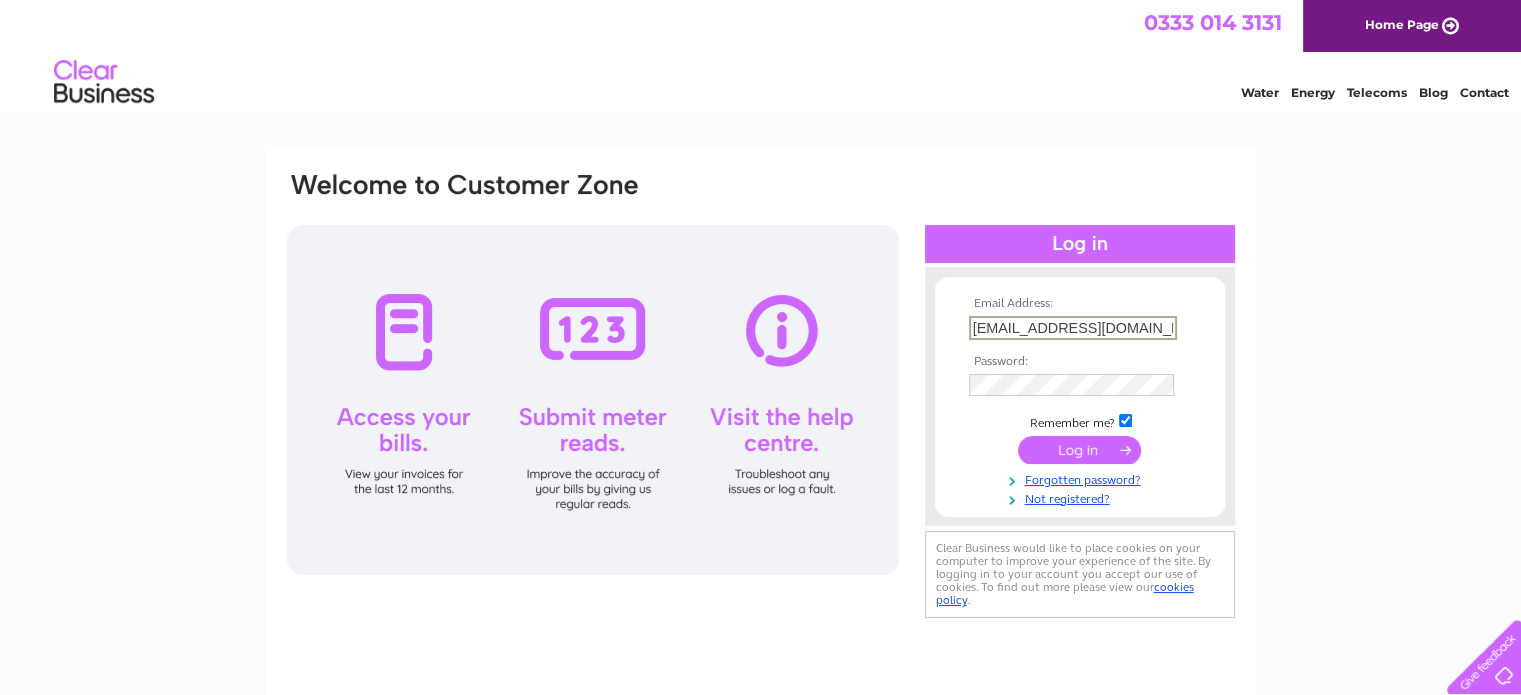 scroll, scrollTop: 0, scrollLeft: 0, axis: both 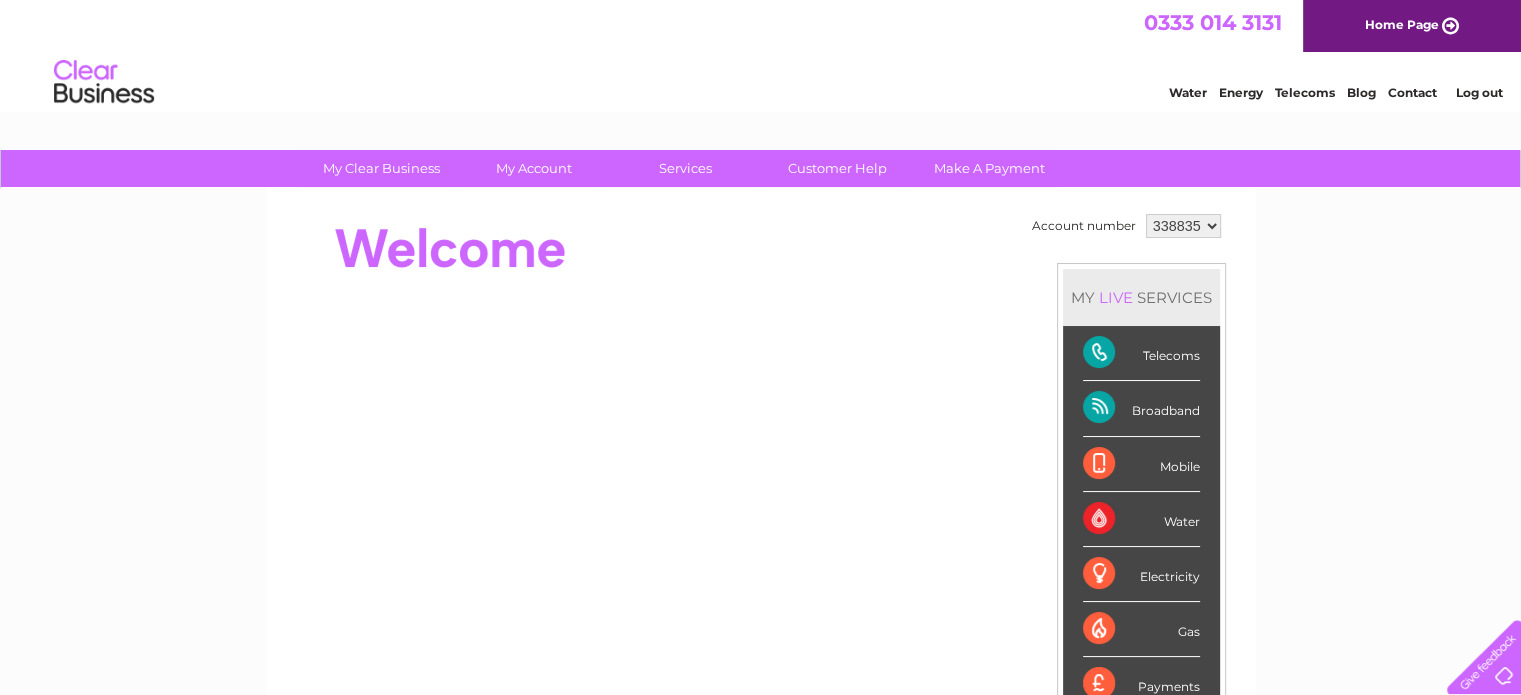 click on "Broadband" at bounding box center (1141, 408) 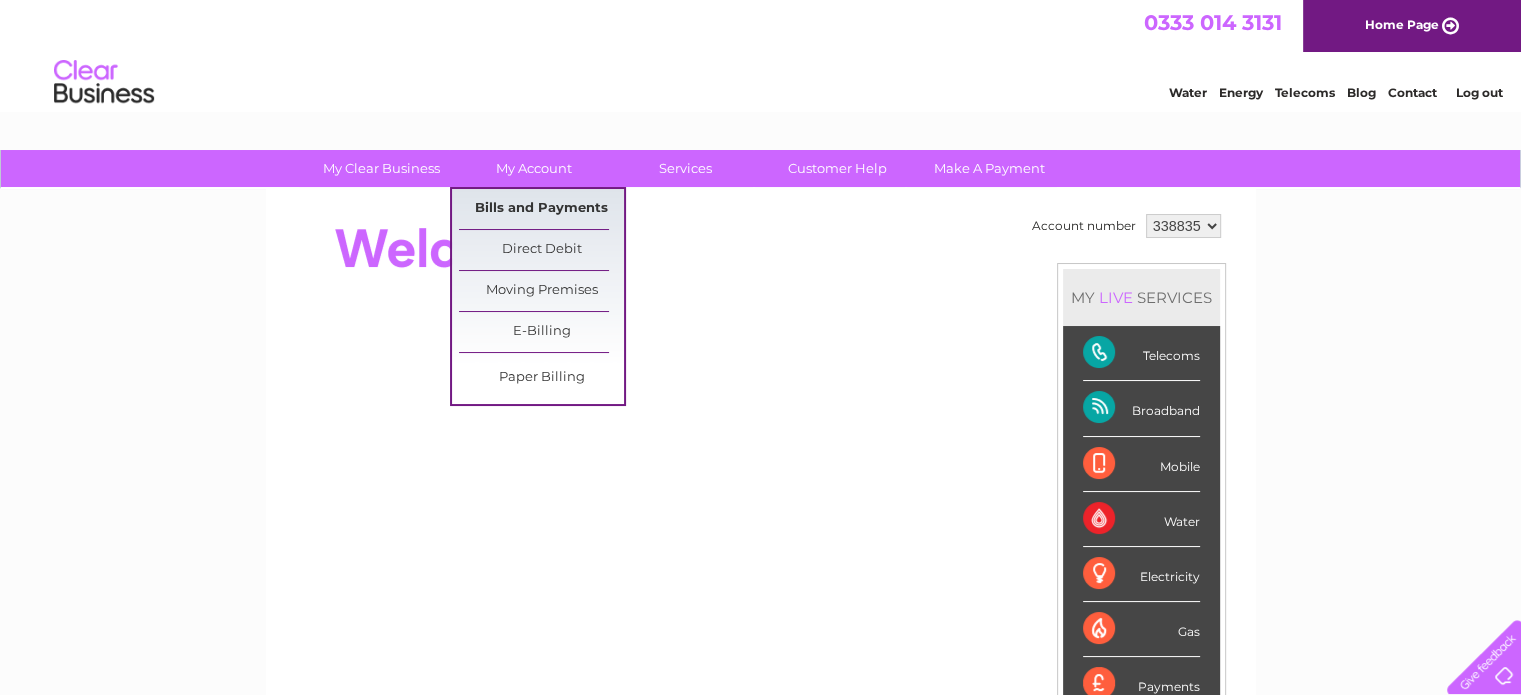 click on "Bills and Payments" at bounding box center (541, 209) 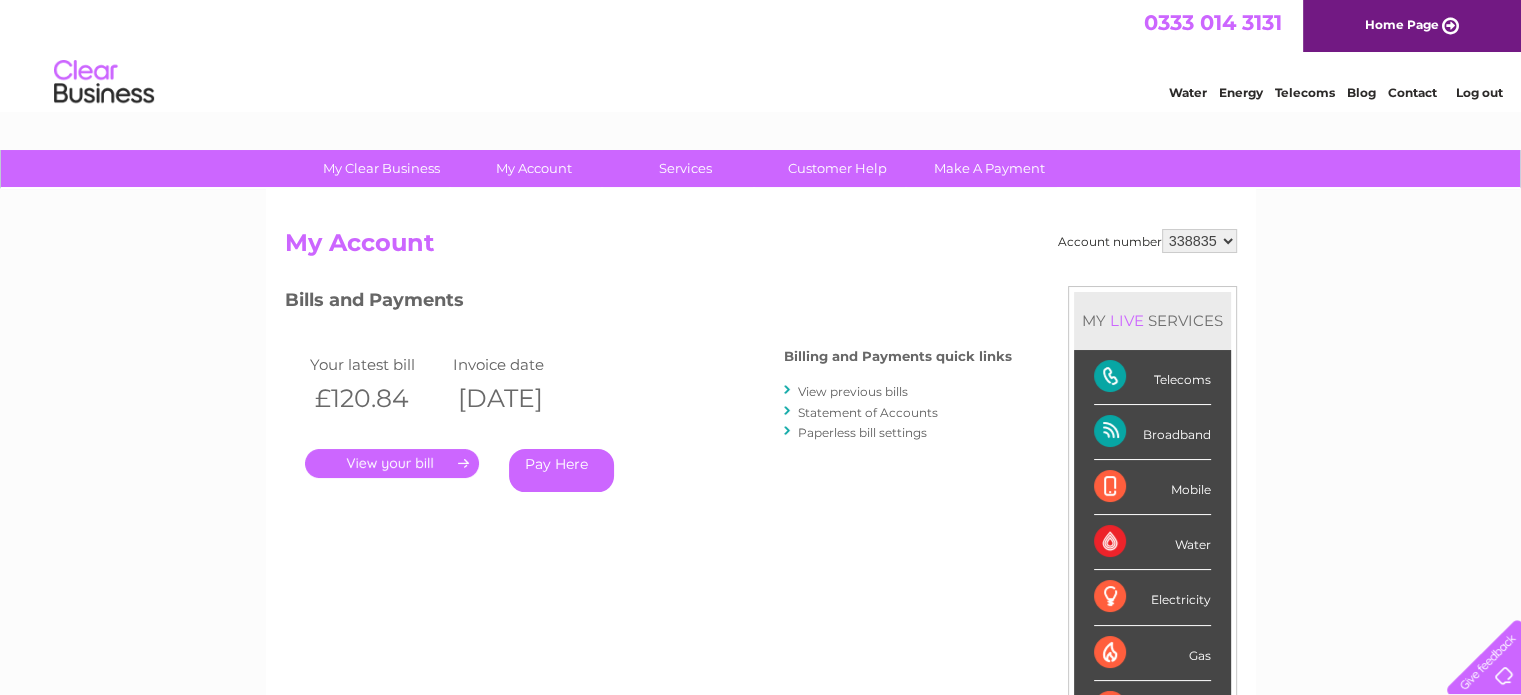 scroll, scrollTop: 0, scrollLeft: 0, axis: both 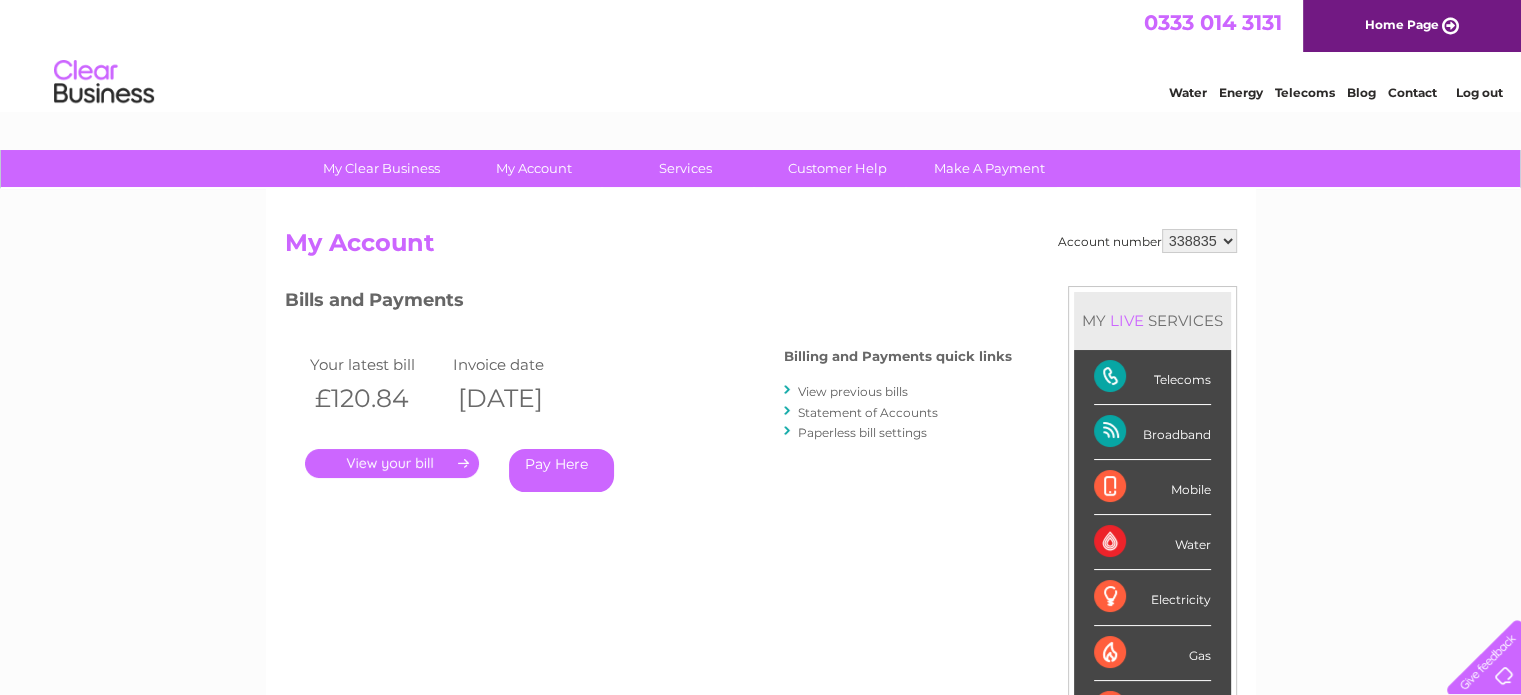 click on "." at bounding box center [392, 463] 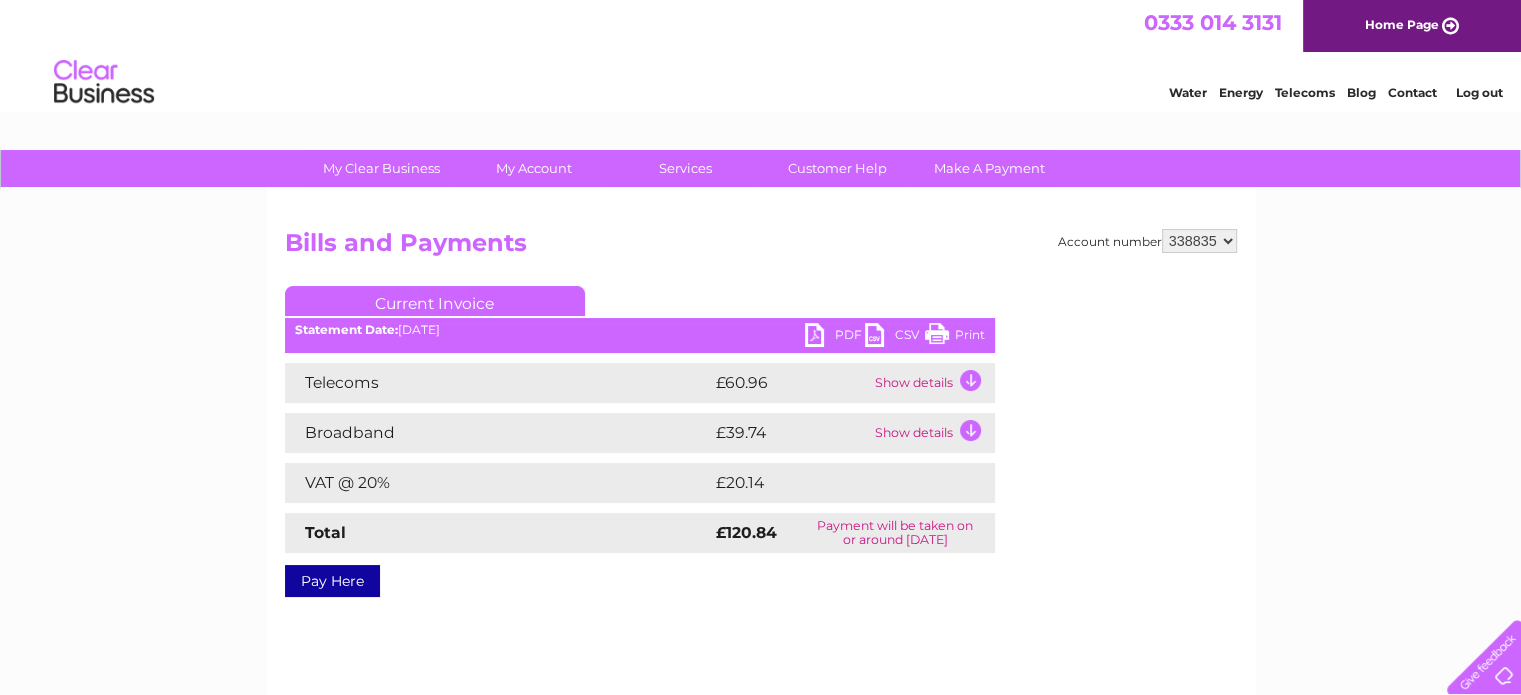 scroll, scrollTop: 0, scrollLeft: 0, axis: both 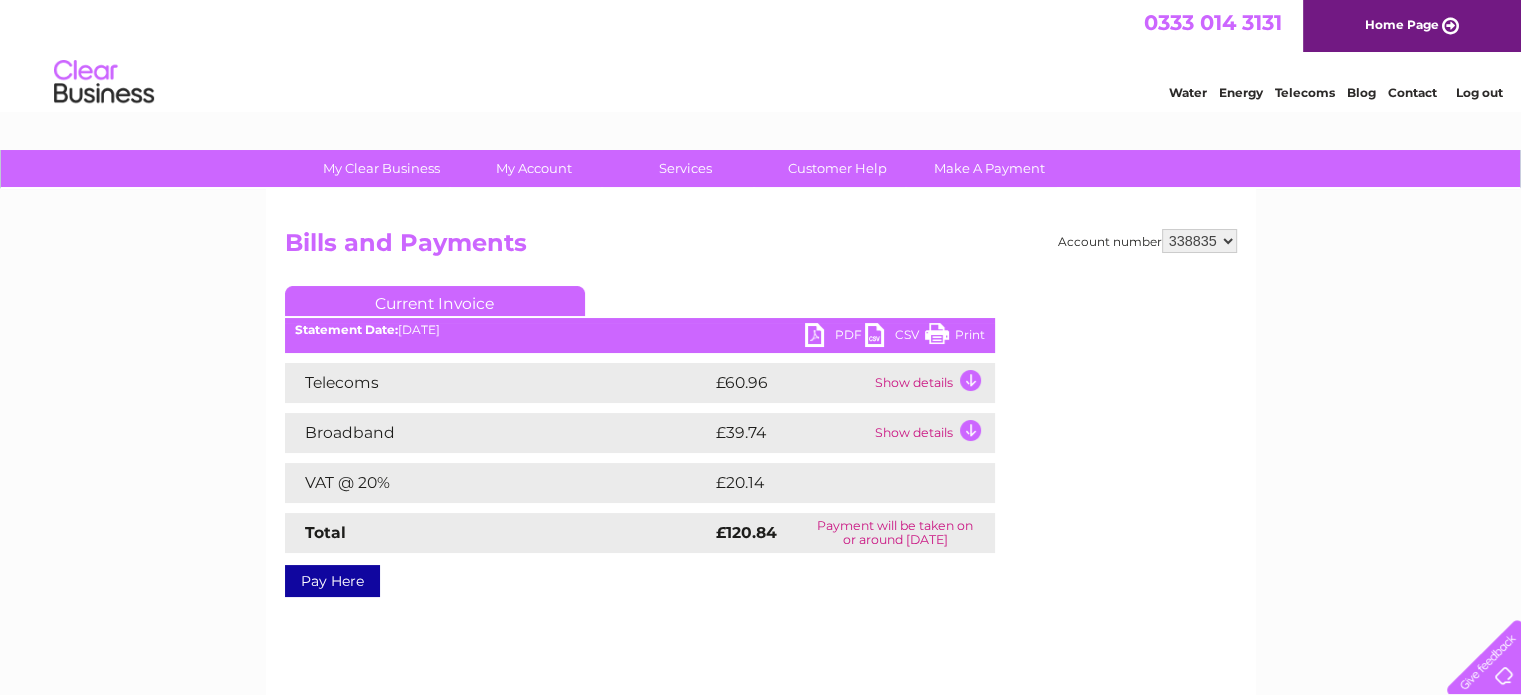 click on "PDF" at bounding box center (835, 337) 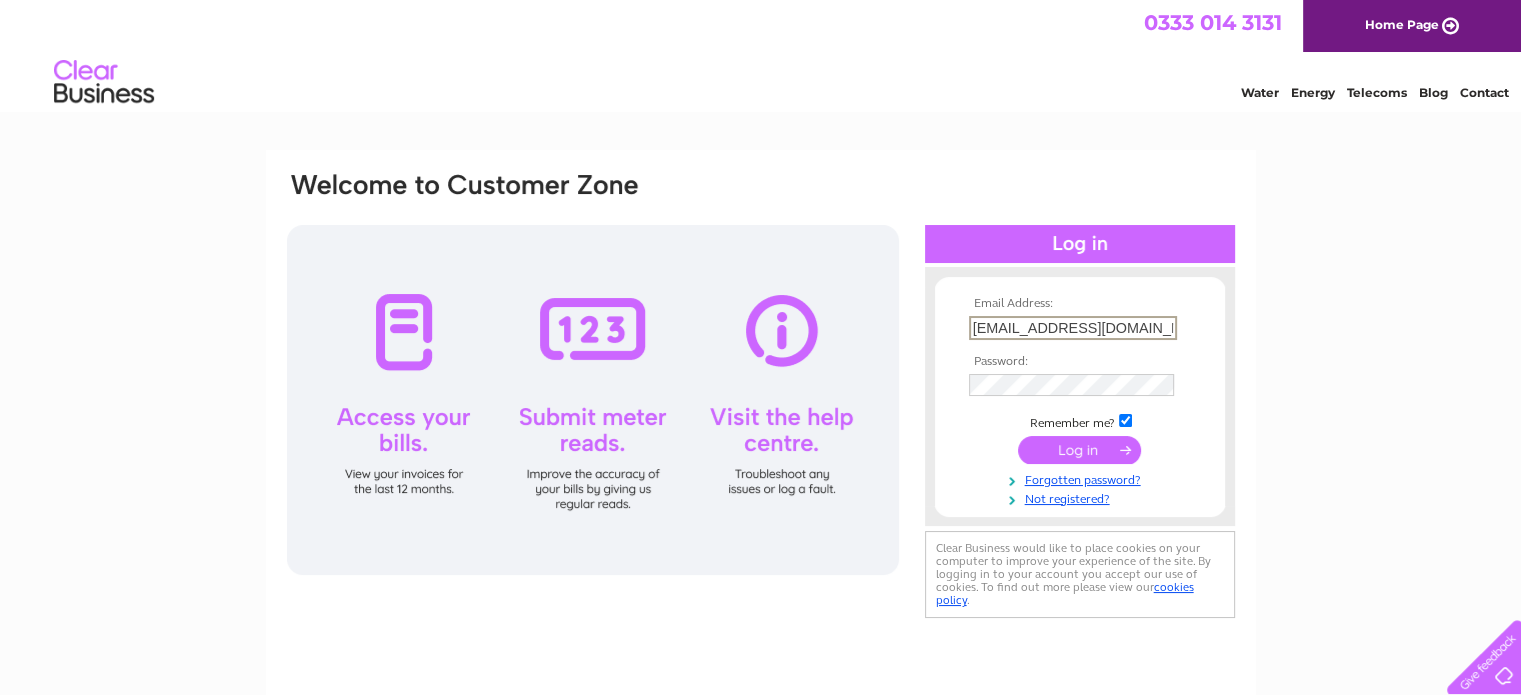 scroll, scrollTop: 0, scrollLeft: 0, axis: both 